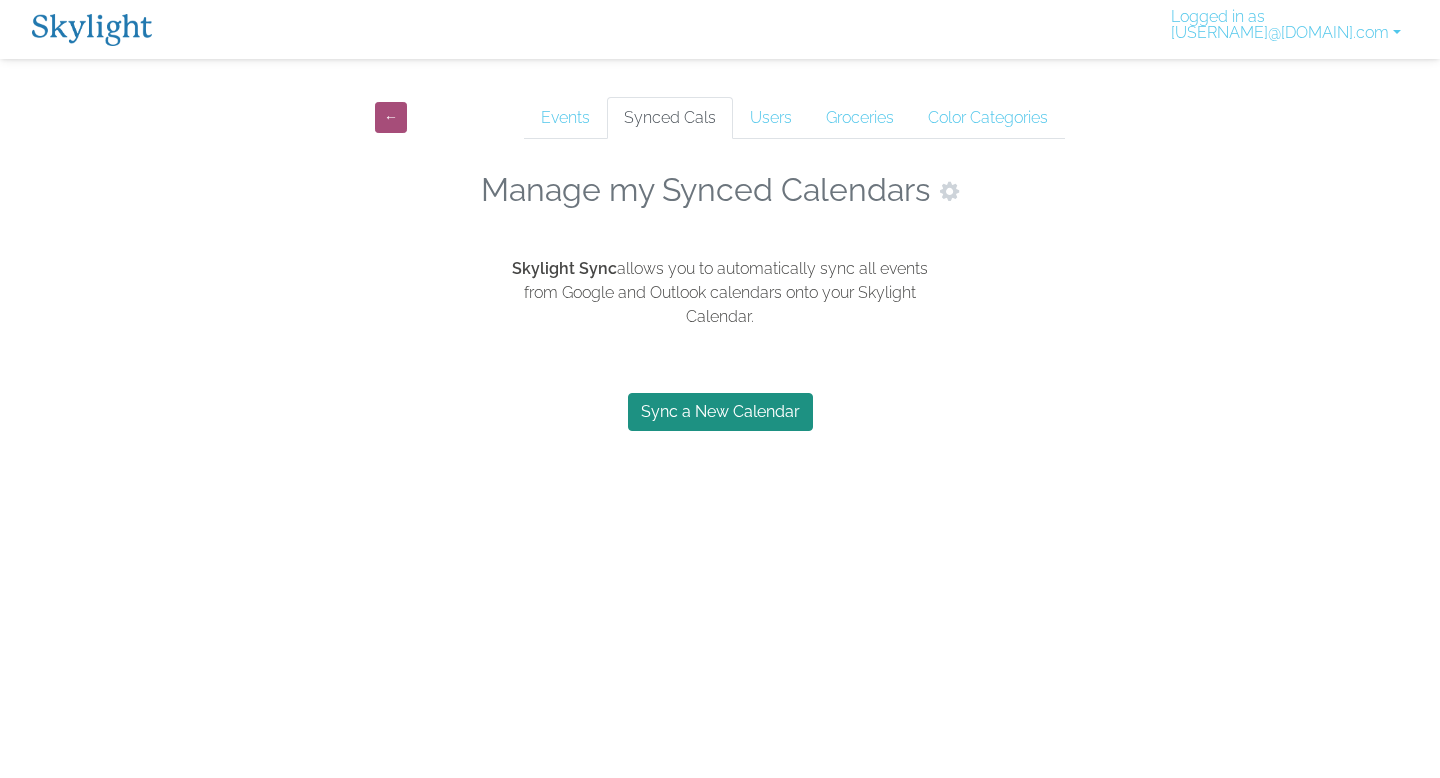 scroll, scrollTop: 0, scrollLeft: 0, axis: both 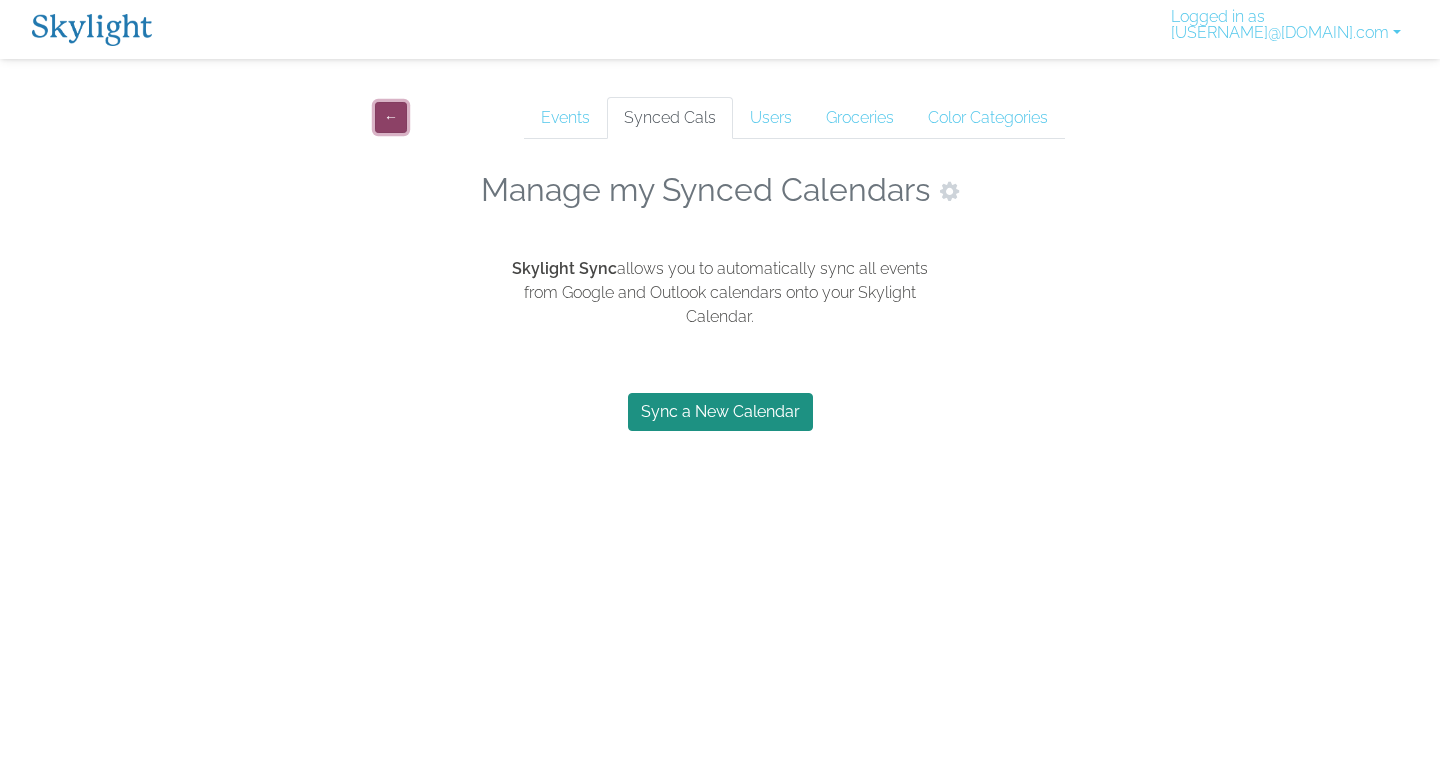 click on "←" at bounding box center (391, 117) 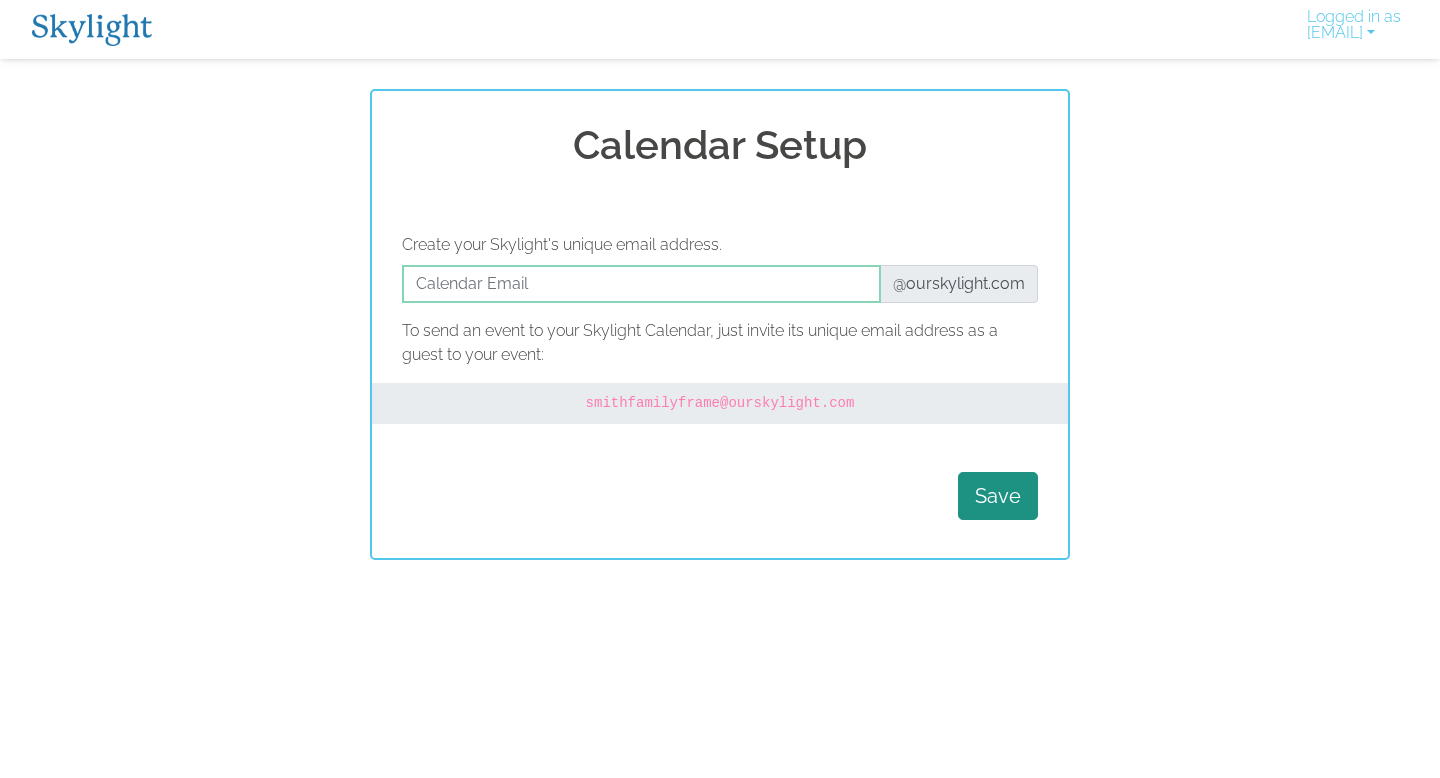 scroll, scrollTop: 0, scrollLeft: 0, axis: both 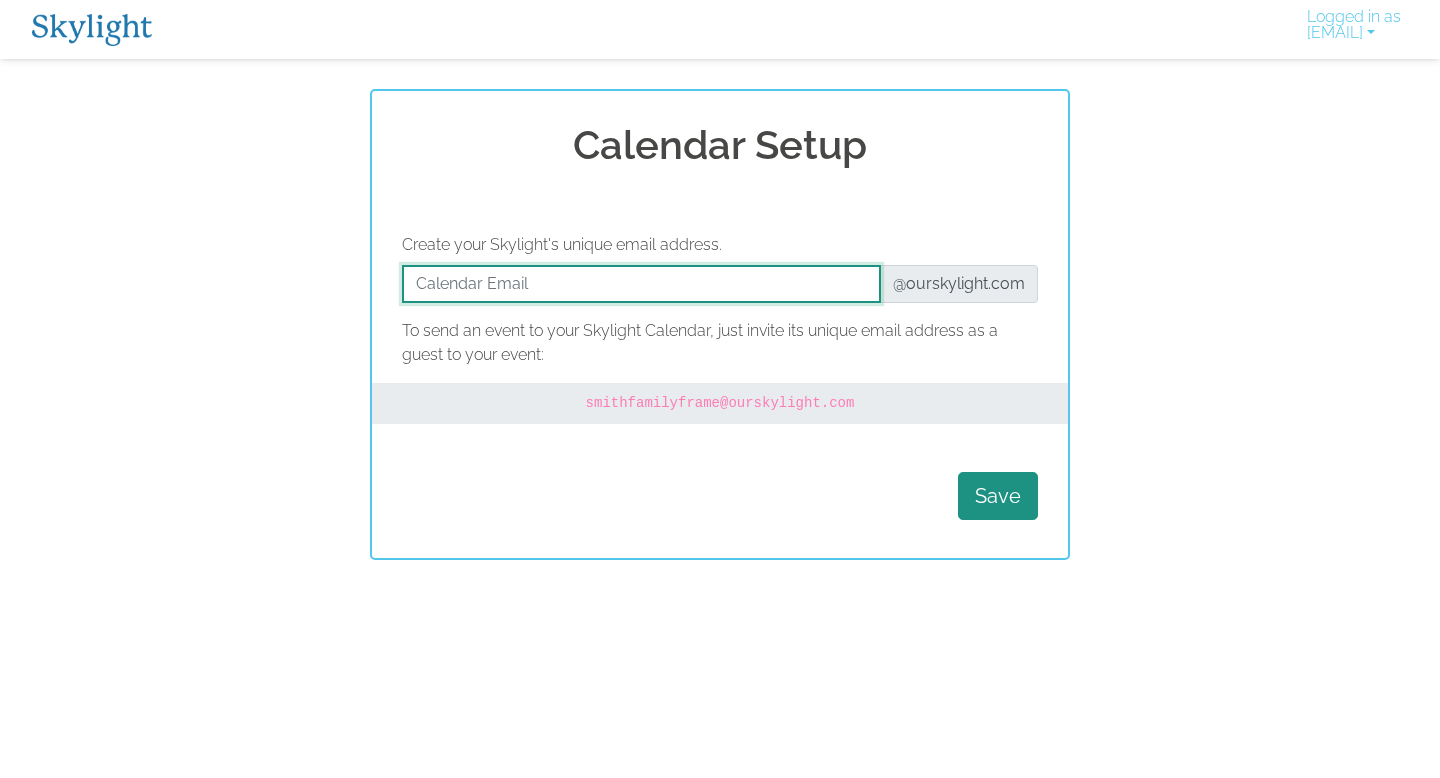 click at bounding box center [641, 284] 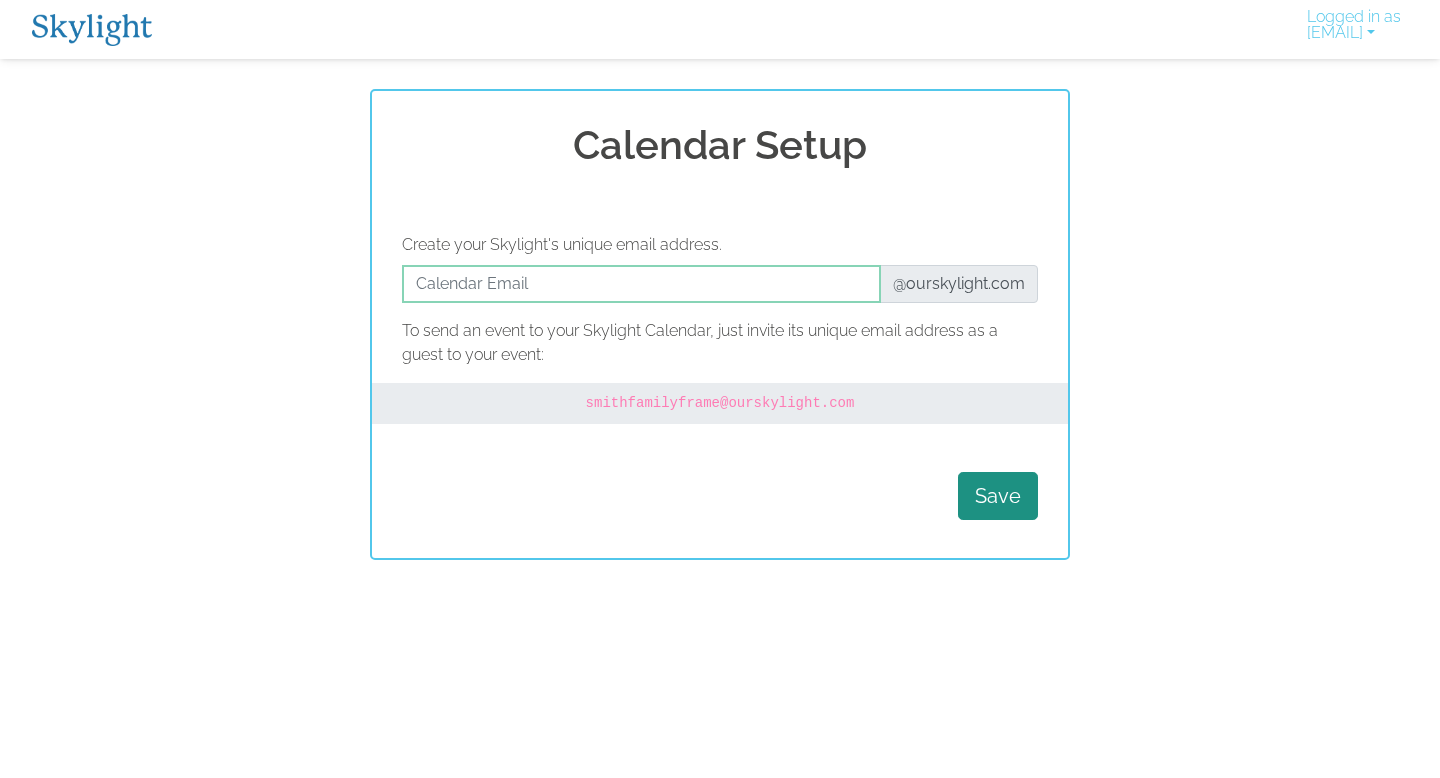 click on "Calendar Setup Create your Skylight's unique email address.   @ourskylight.com To send an event to your Skylight Calendar, just invite its unique email address as a guest to your event: smithfamilyframe @ourskylight.com Save" at bounding box center [720, 324] 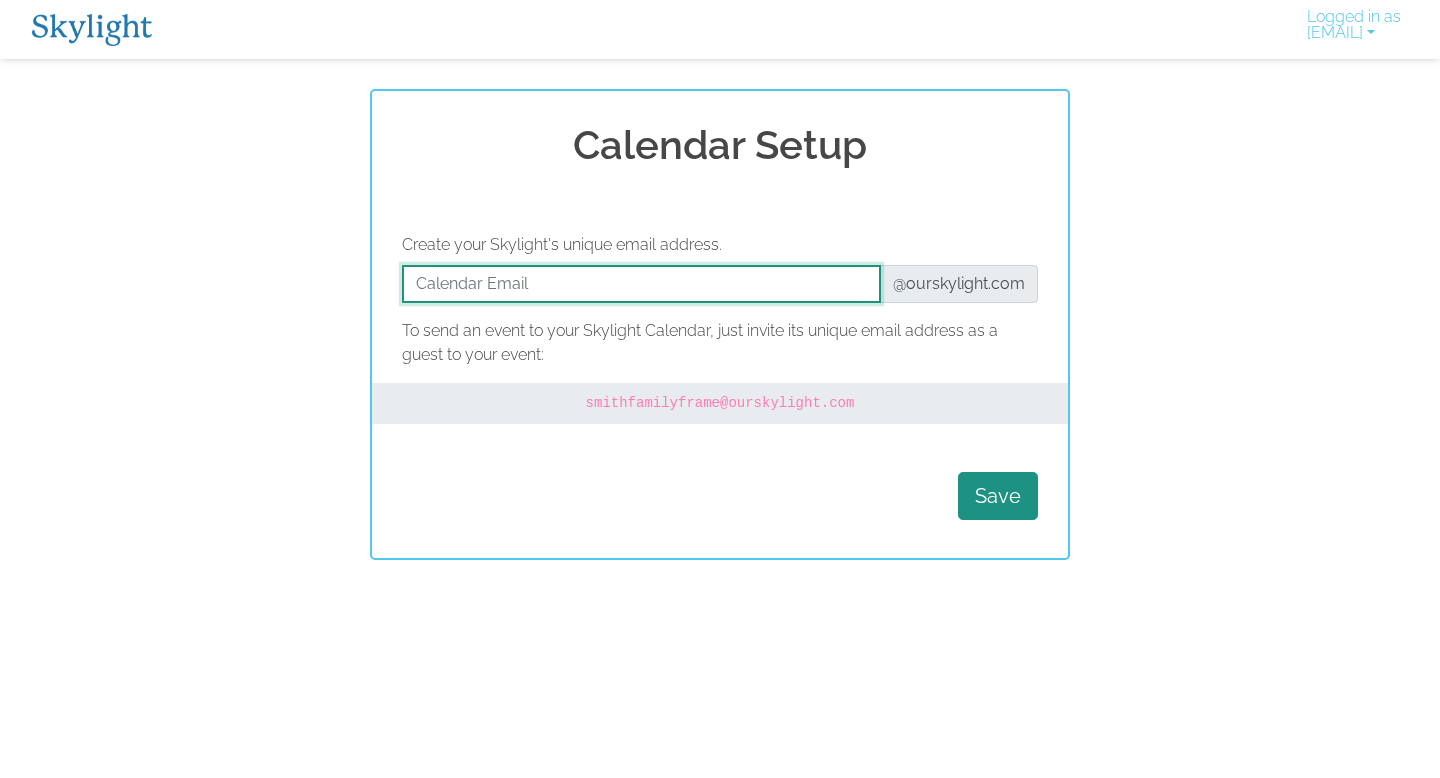 click at bounding box center [641, 284] 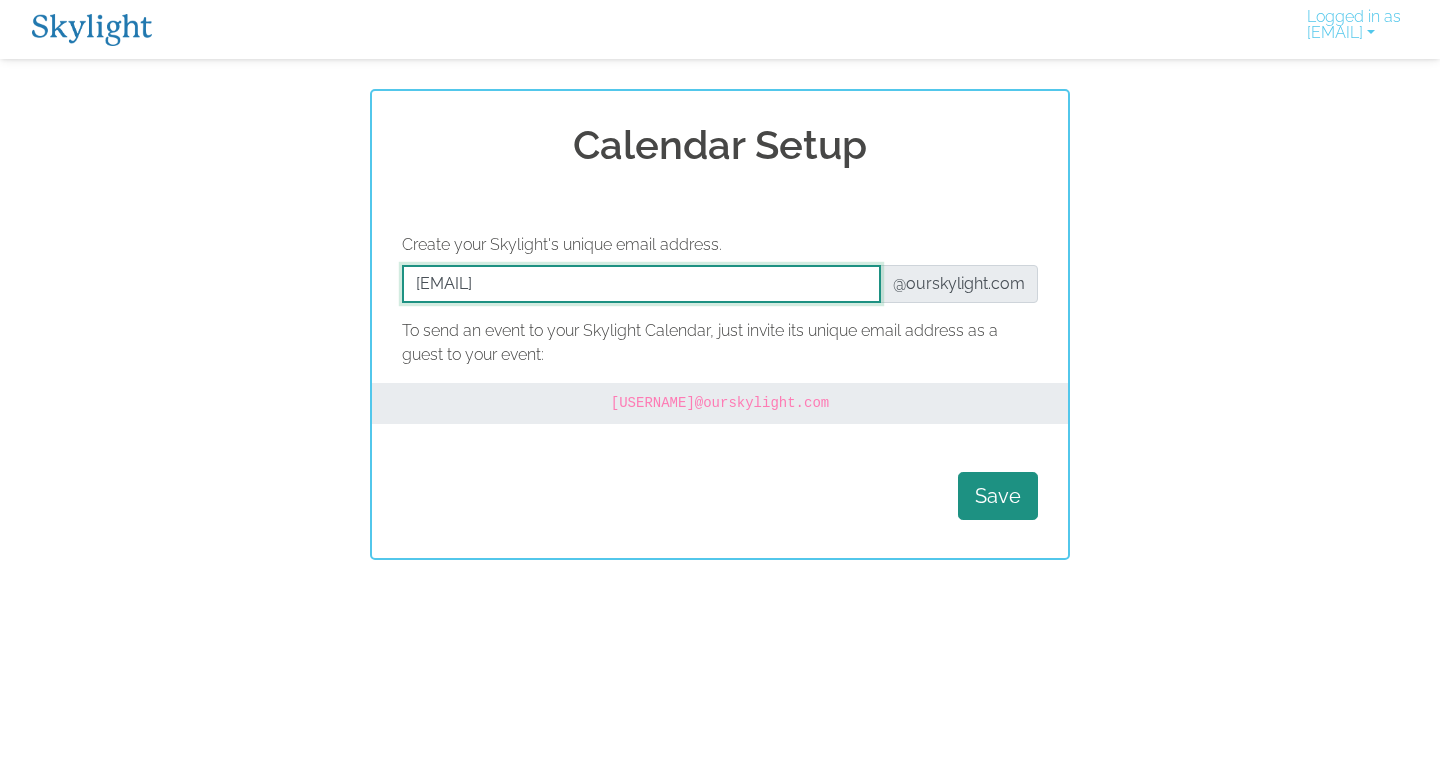 drag, startPoint x: 661, startPoint y: 283, endPoint x: 501, endPoint y: 284, distance: 160.00313 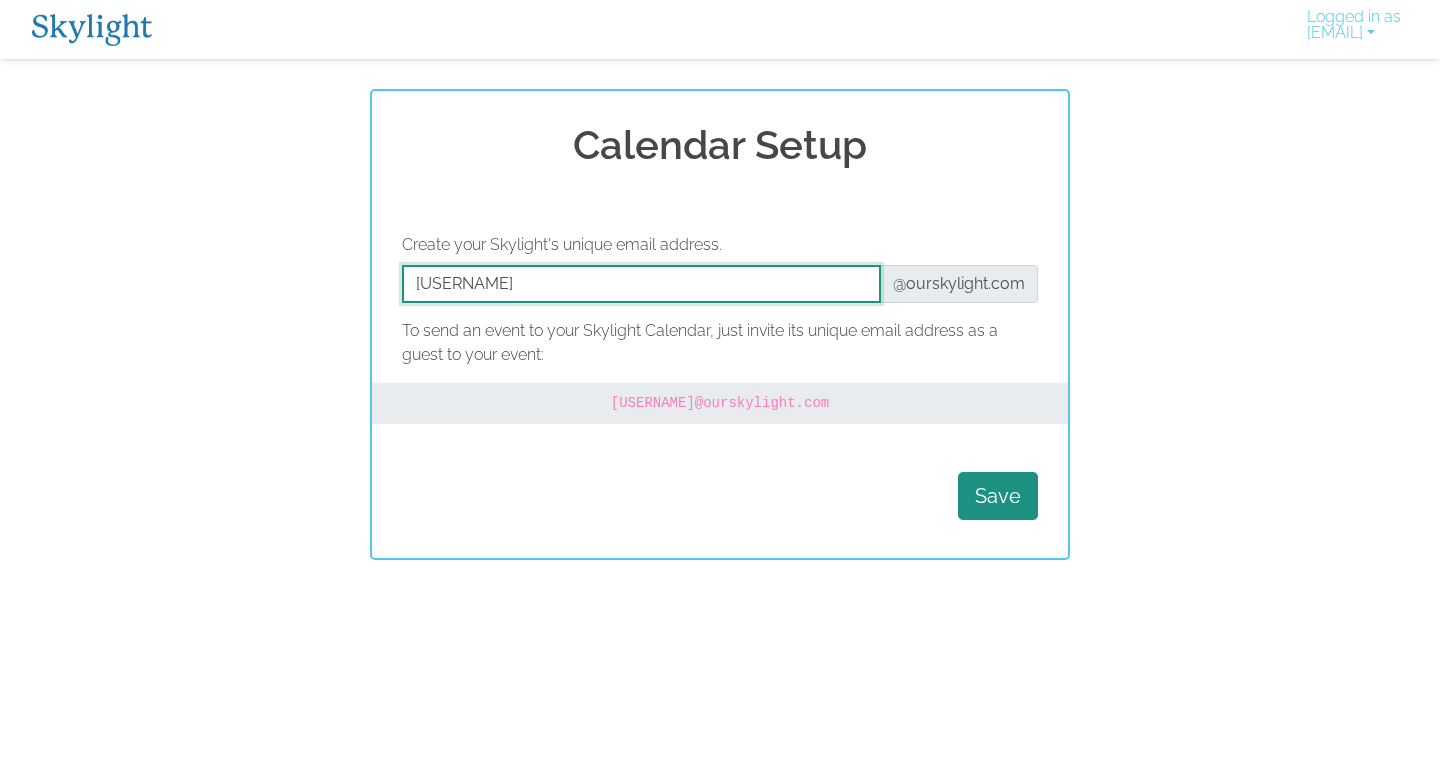 type on "hawkinshq" 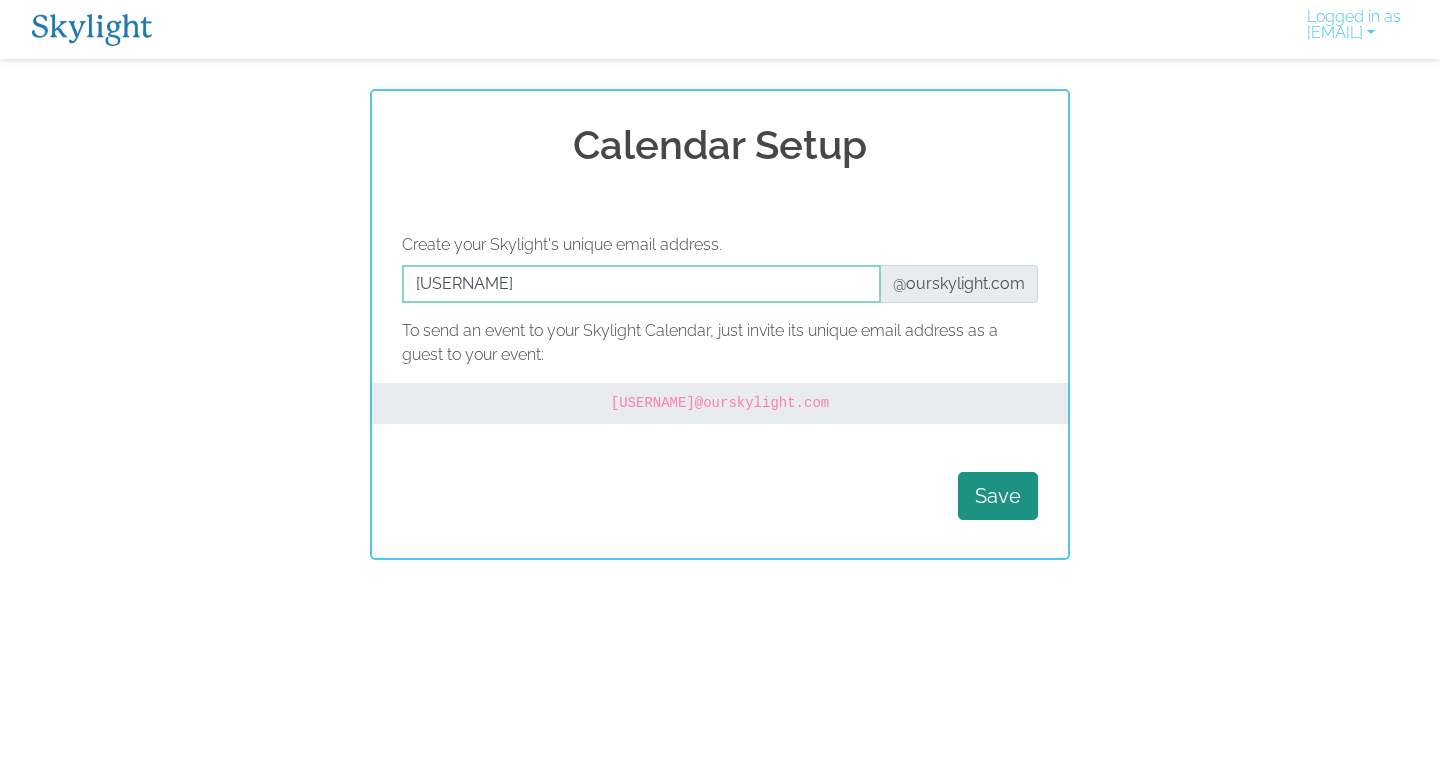 click on "Calendar Setup Create your Skylight's unique email address.   @ourskylight.com To send an event to your Skylight Calendar, just invite its unique email address as a guest to your event: hawkinshq @ourskylight.com Save" at bounding box center (720, 324) 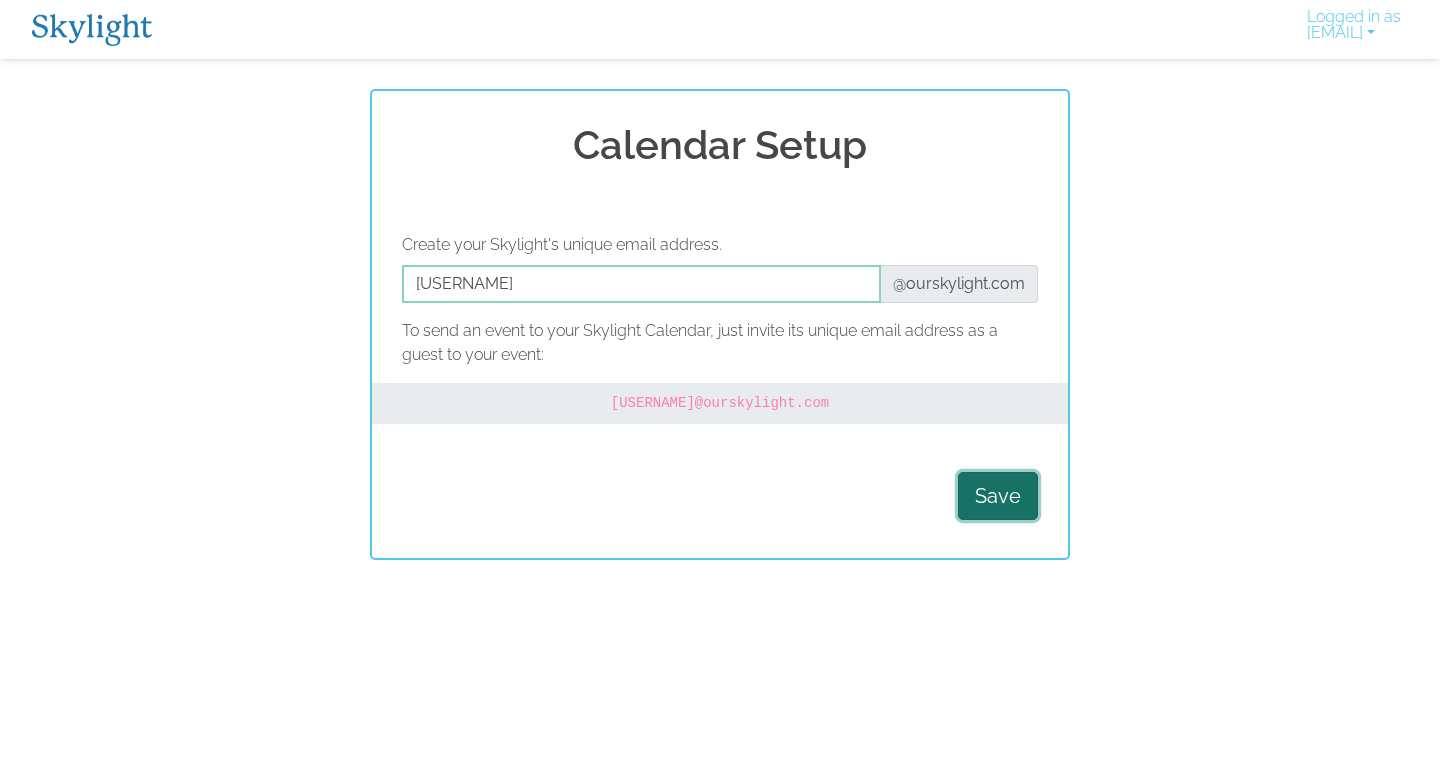 click on "Save" at bounding box center [998, 496] 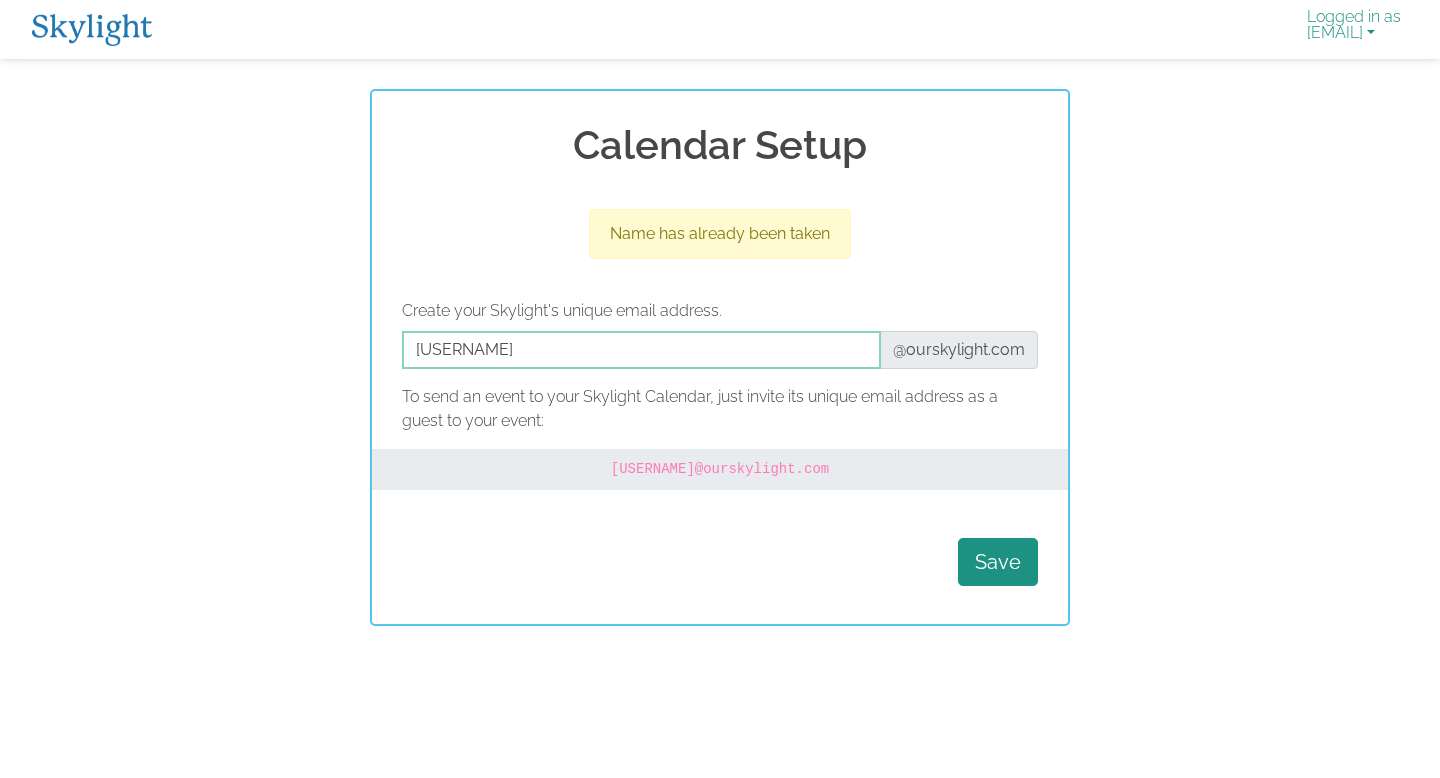 click on "Logged in as ashleyhawkins2468@gmail.com" at bounding box center (1354, 29) 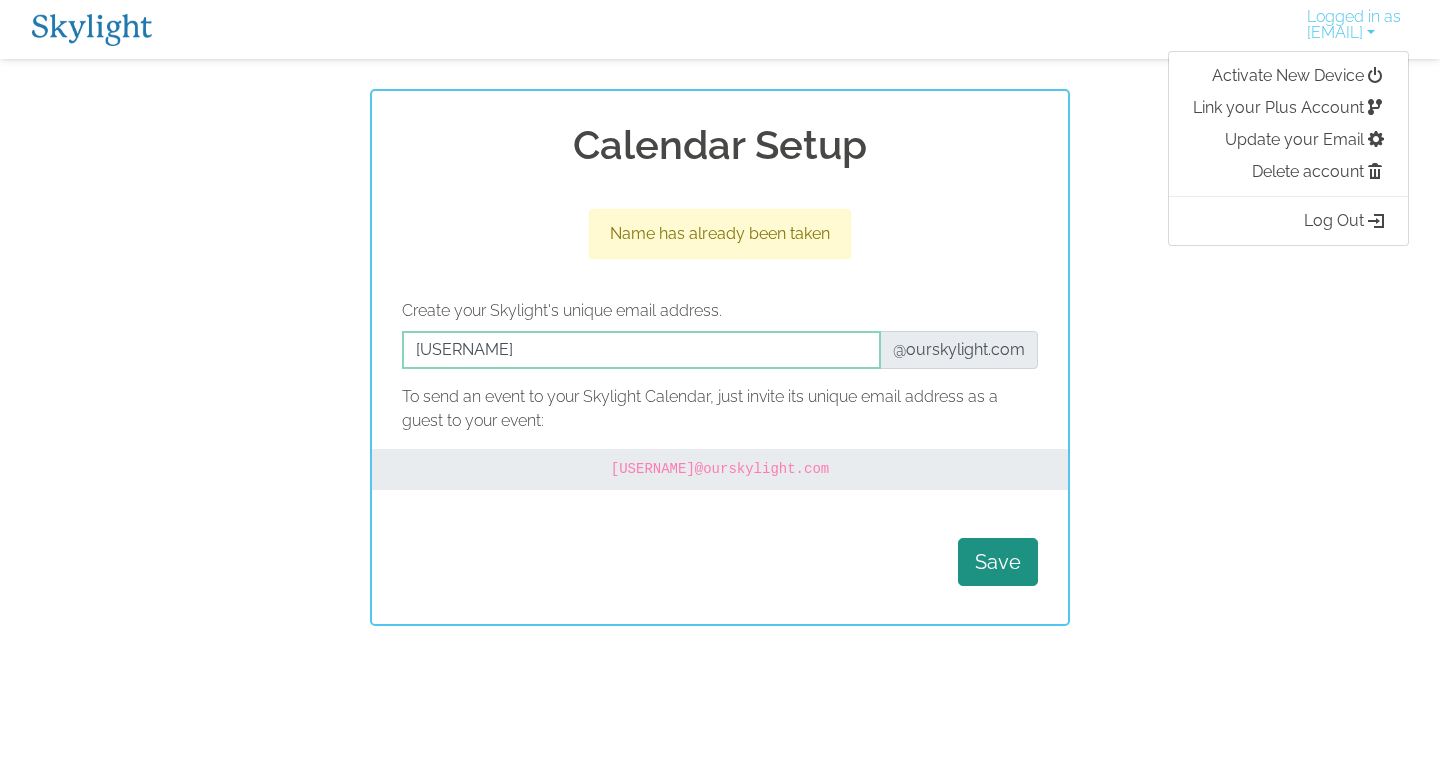 click at bounding box center (92, 30) 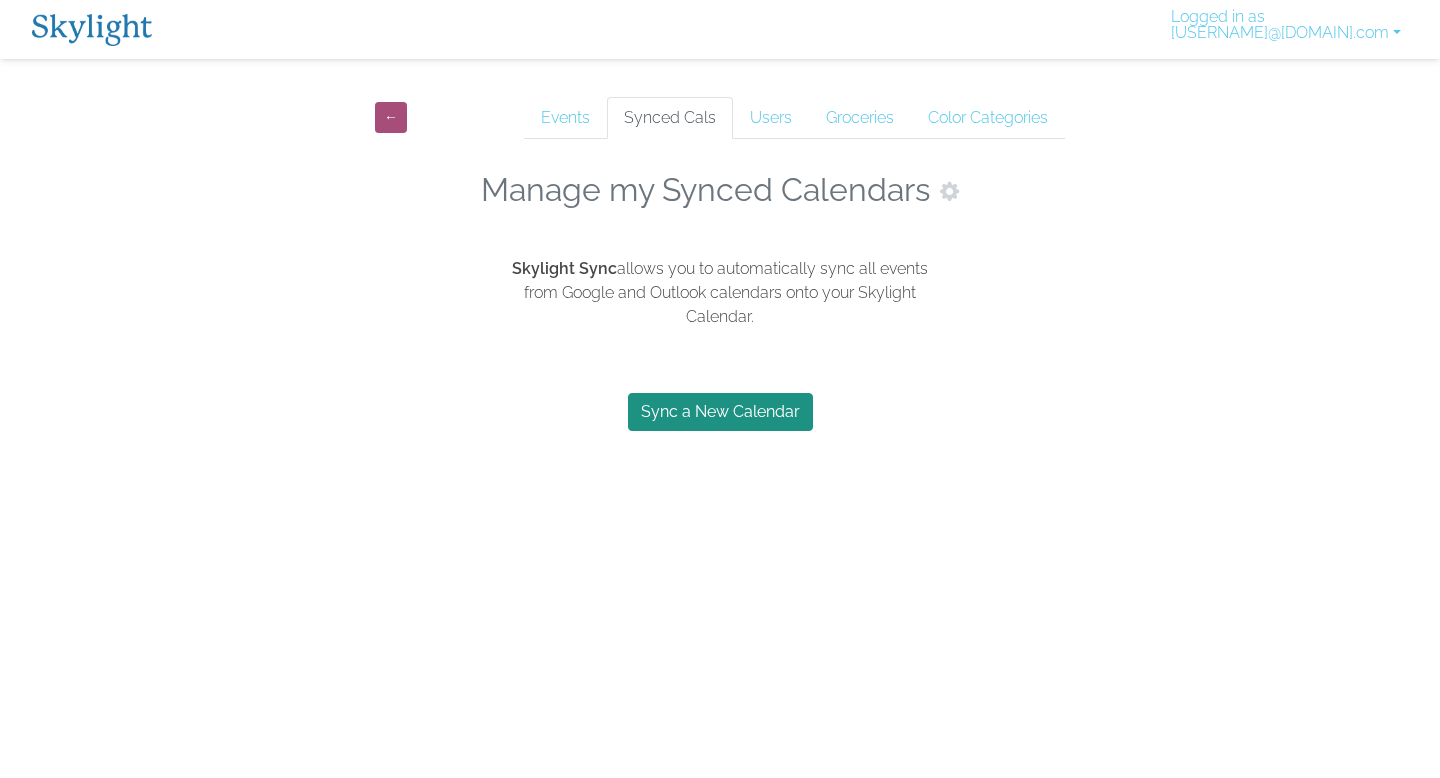 scroll, scrollTop: 0, scrollLeft: 0, axis: both 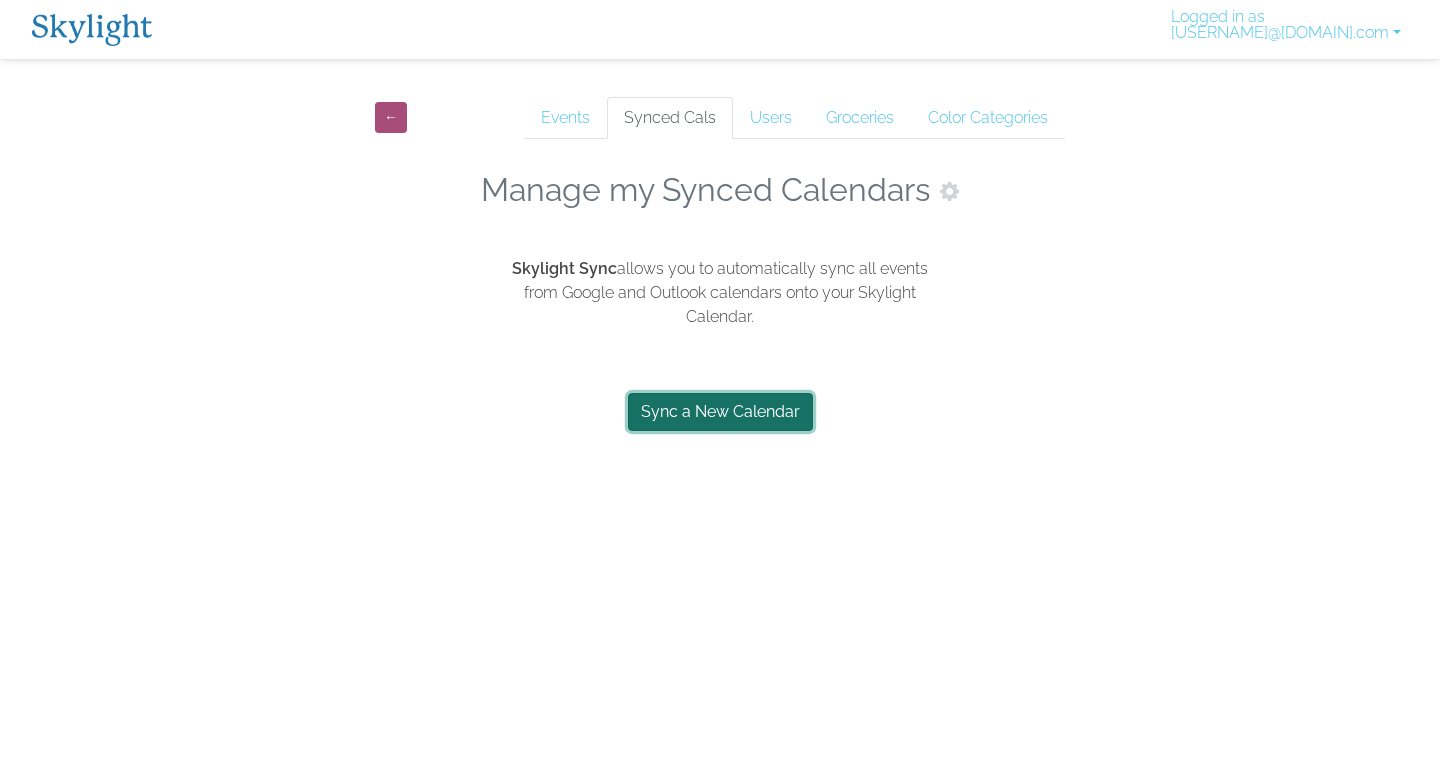 click on "Sync a New Calendar" at bounding box center (720, 412) 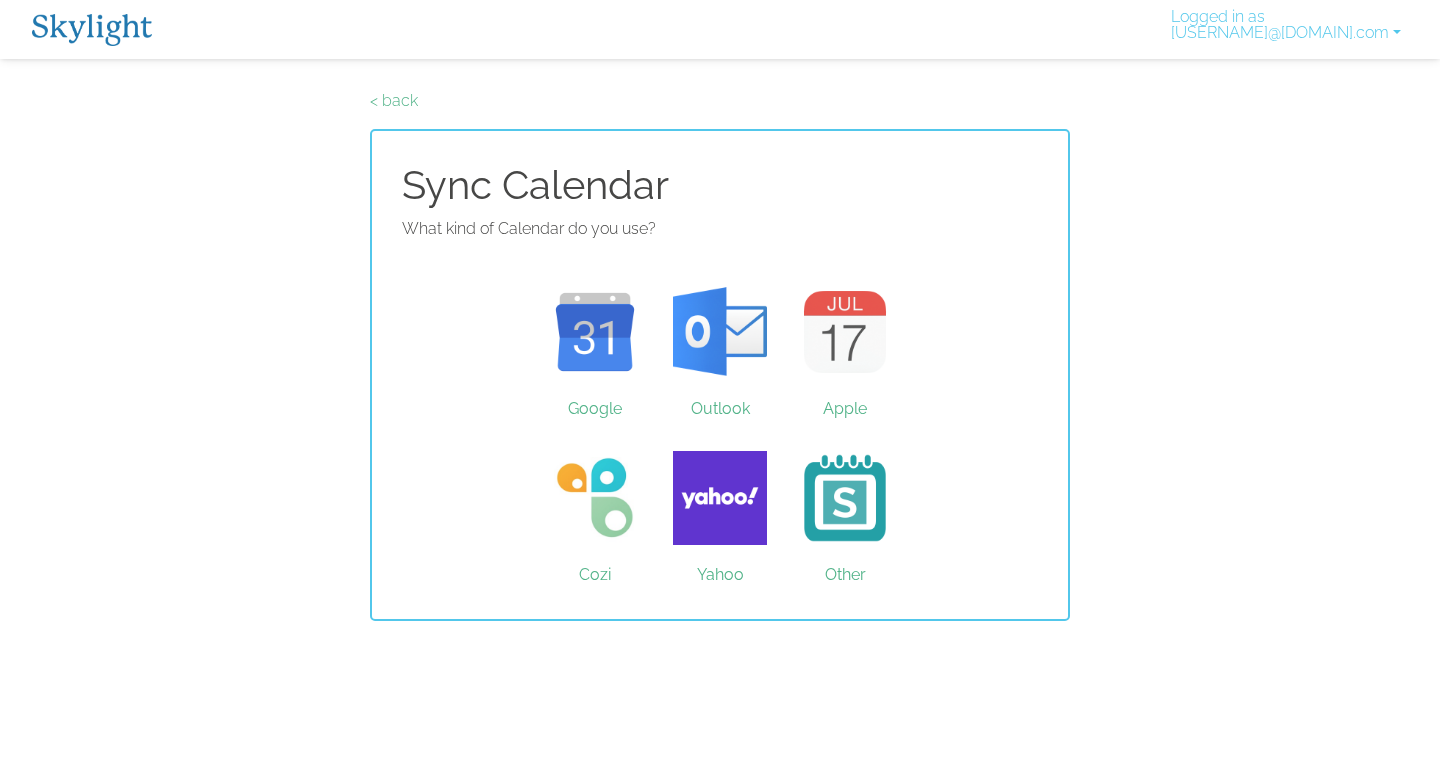 scroll, scrollTop: 0, scrollLeft: 0, axis: both 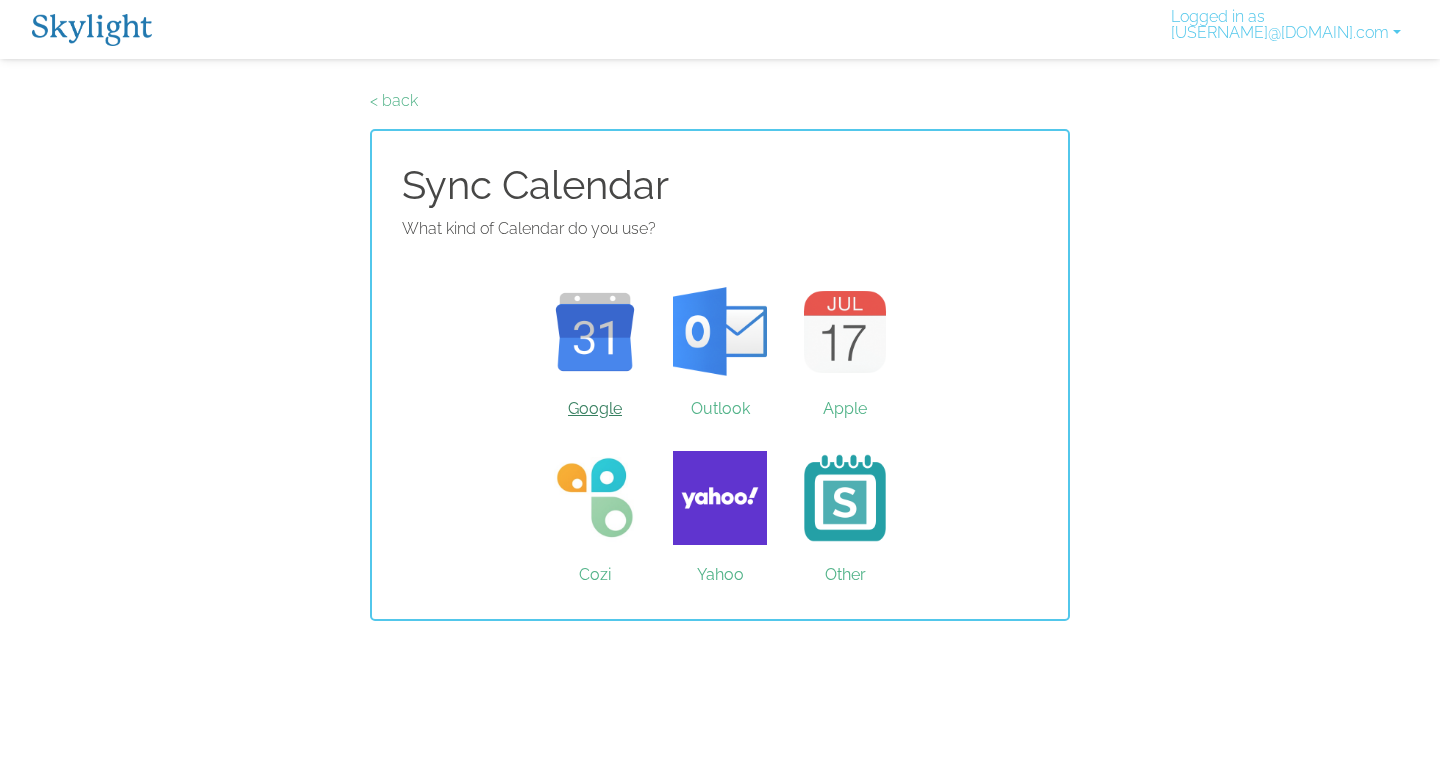 click on "Google" at bounding box center [595, 332] 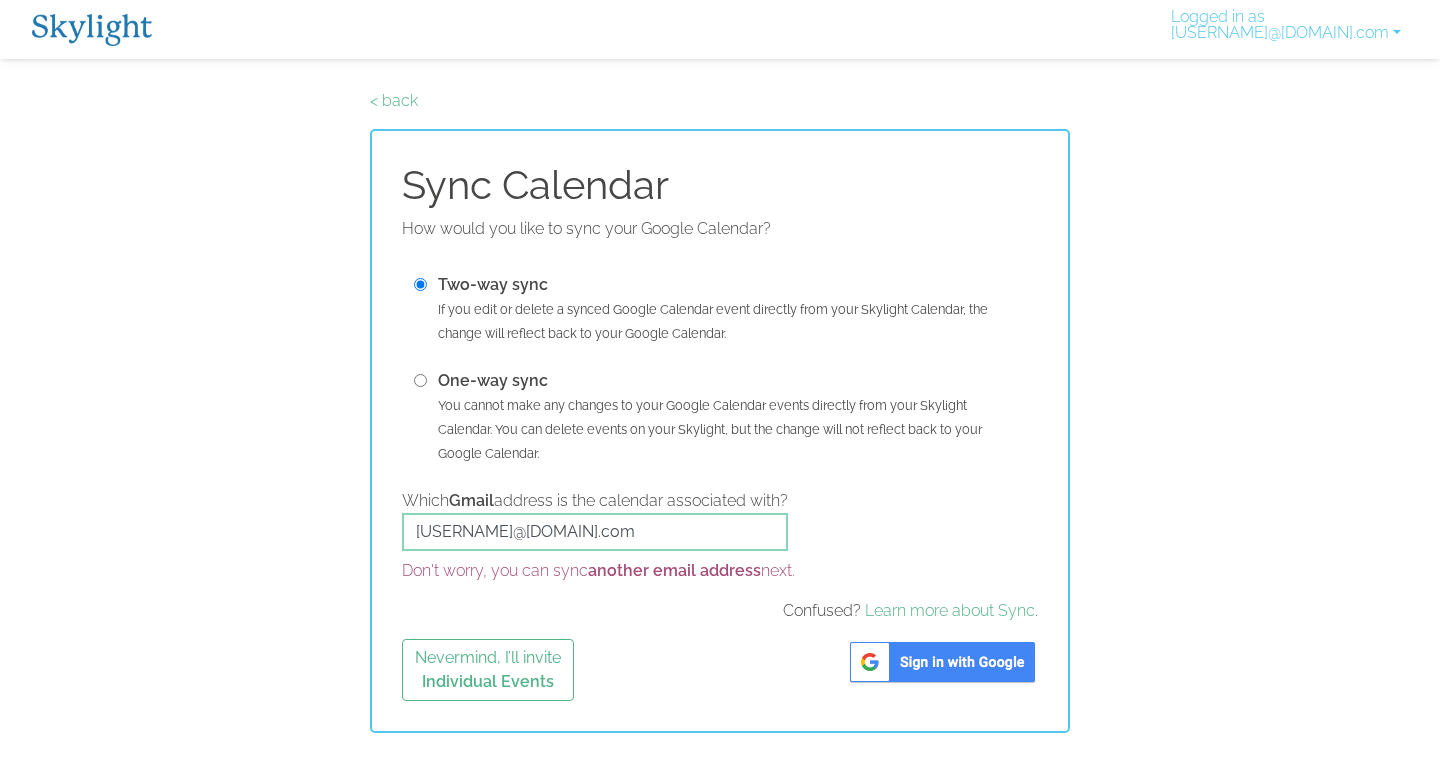 click at bounding box center (942, 662) 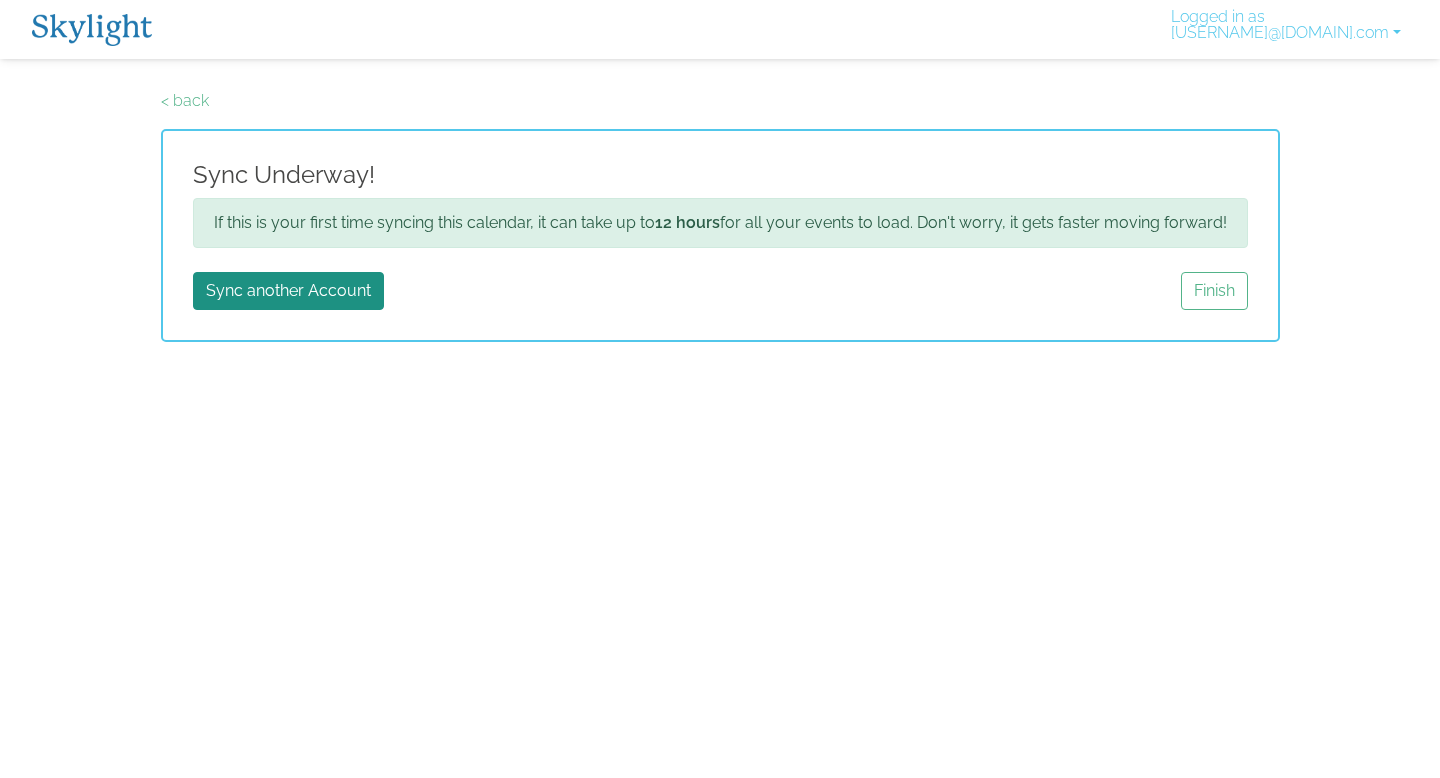 scroll, scrollTop: 0, scrollLeft: 0, axis: both 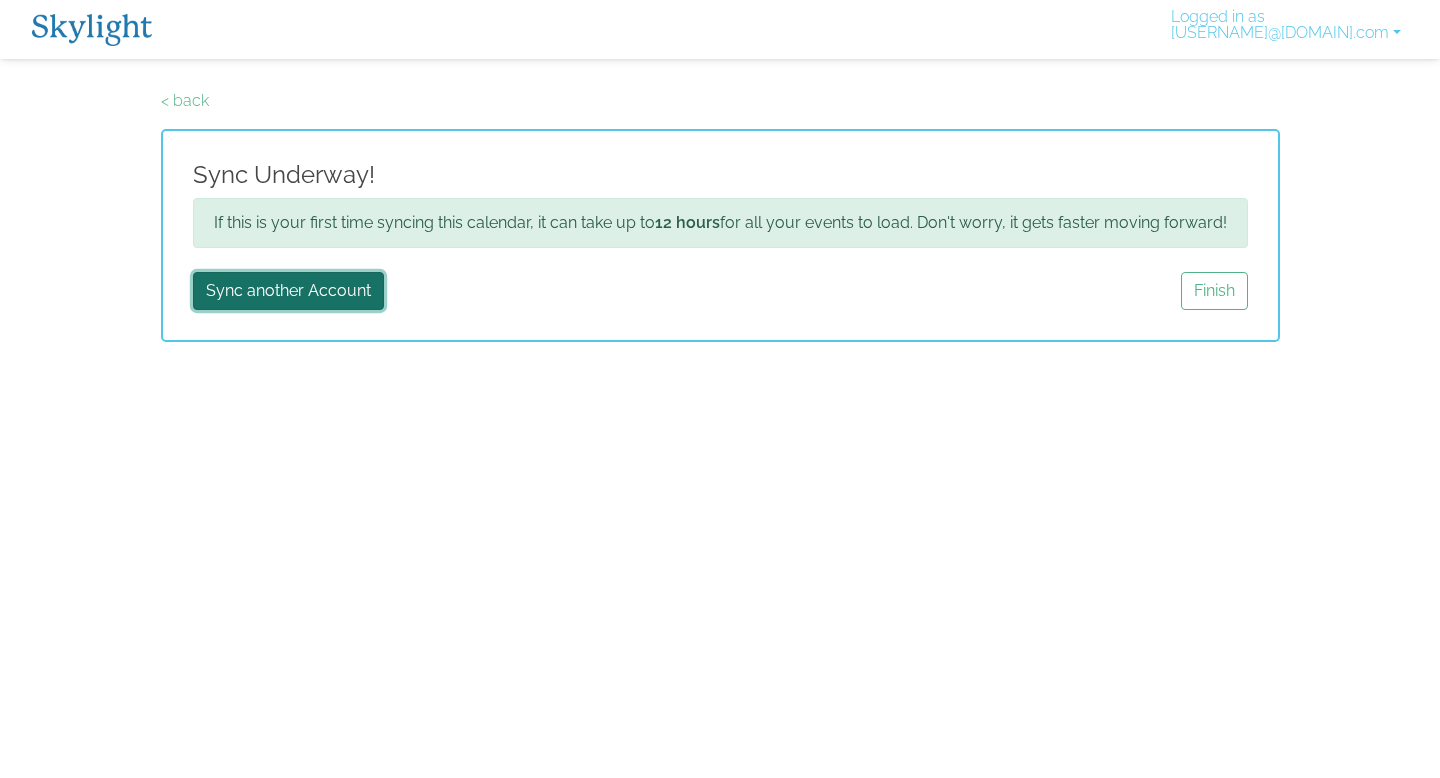 click on "Sync another Account" at bounding box center (288, 291) 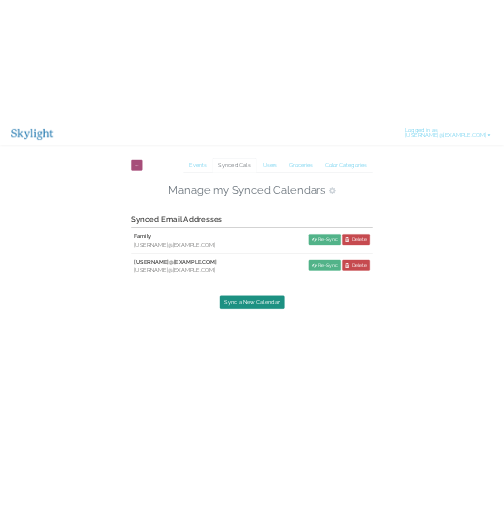 scroll, scrollTop: 0, scrollLeft: 0, axis: both 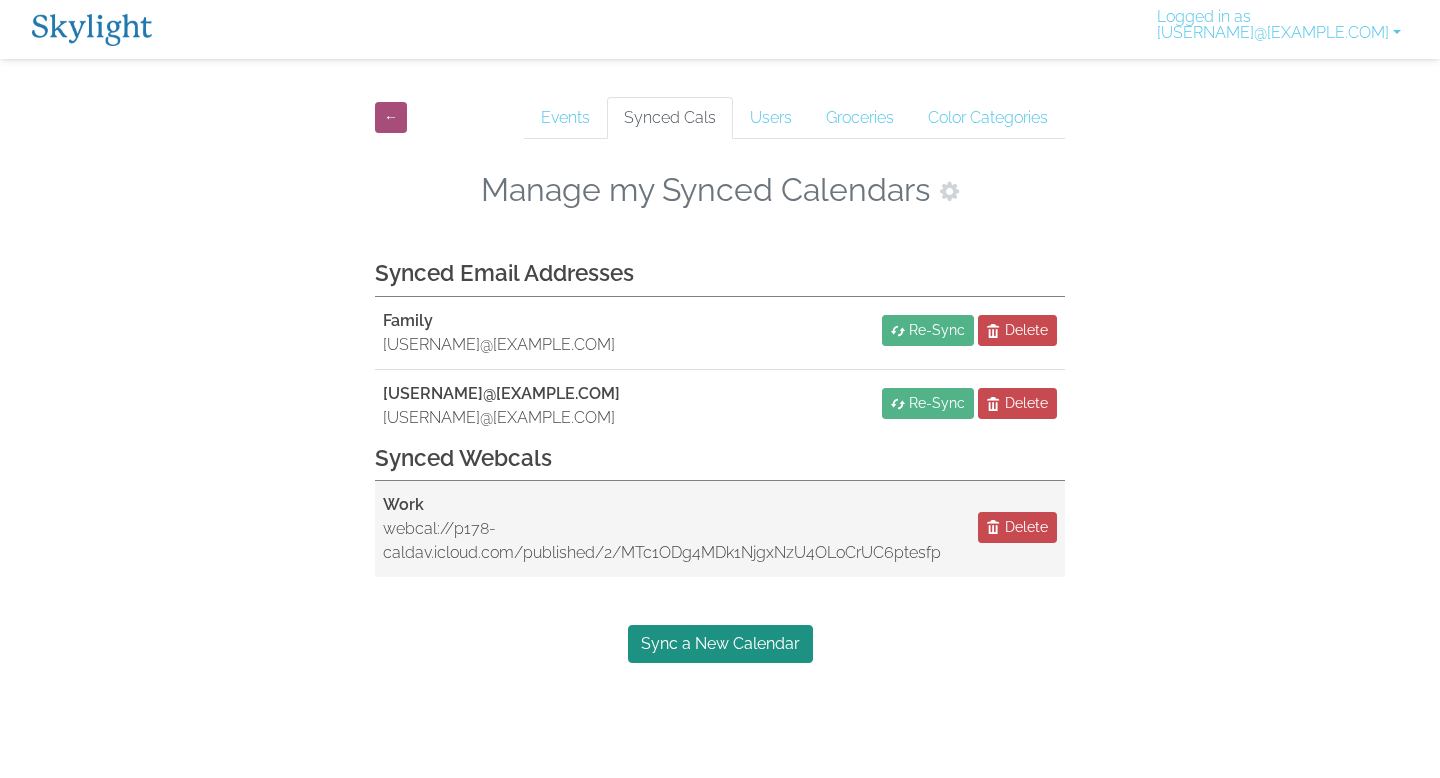 click on "webcal://p178-caldav.icloud.com/published/2/MTc1ODg4MDk1NjgxNzU4OLoCrUC6ptesfpLSr6DuYFfO2hIsbEi_GuipJm6GLbXD_itIJtsu52jgvbyM_jl9ZO9Li_ienGiKVca5SDFMoH0" at bounding box center (662, 541) 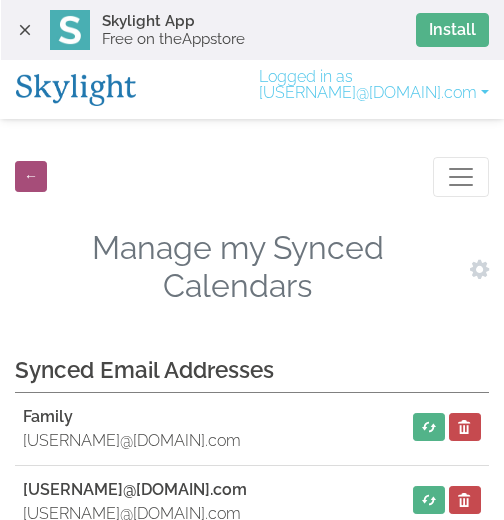 scroll, scrollTop: 0, scrollLeft: 0, axis: both 